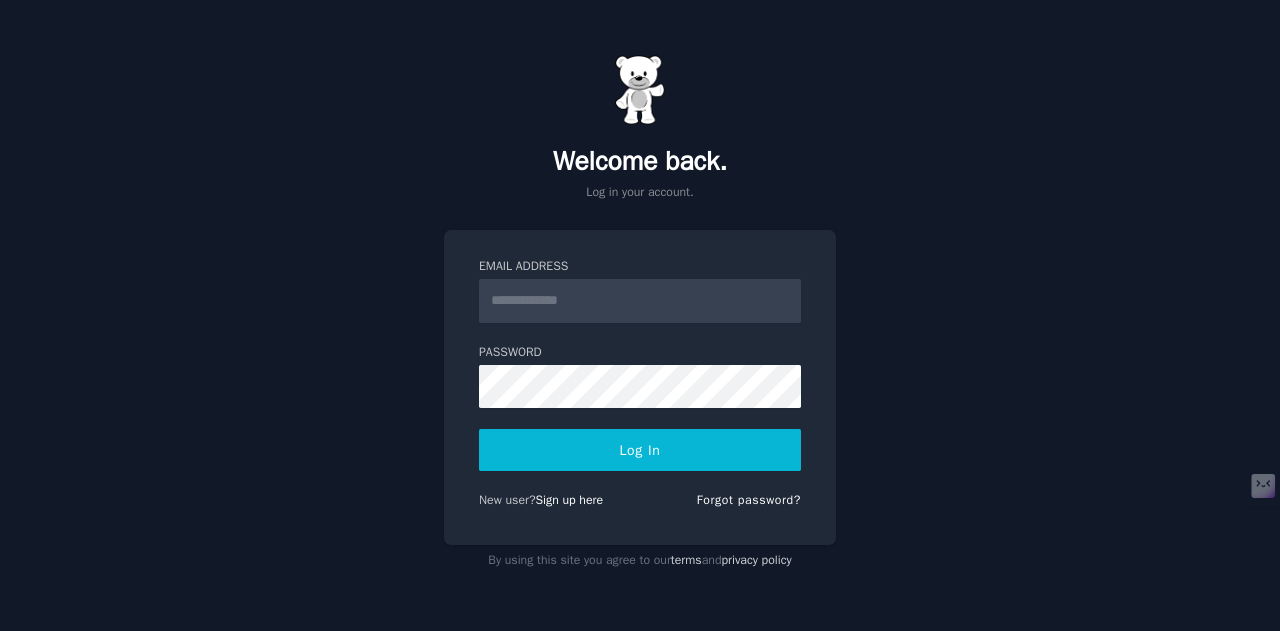 scroll, scrollTop: 0, scrollLeft: 0, axis: both 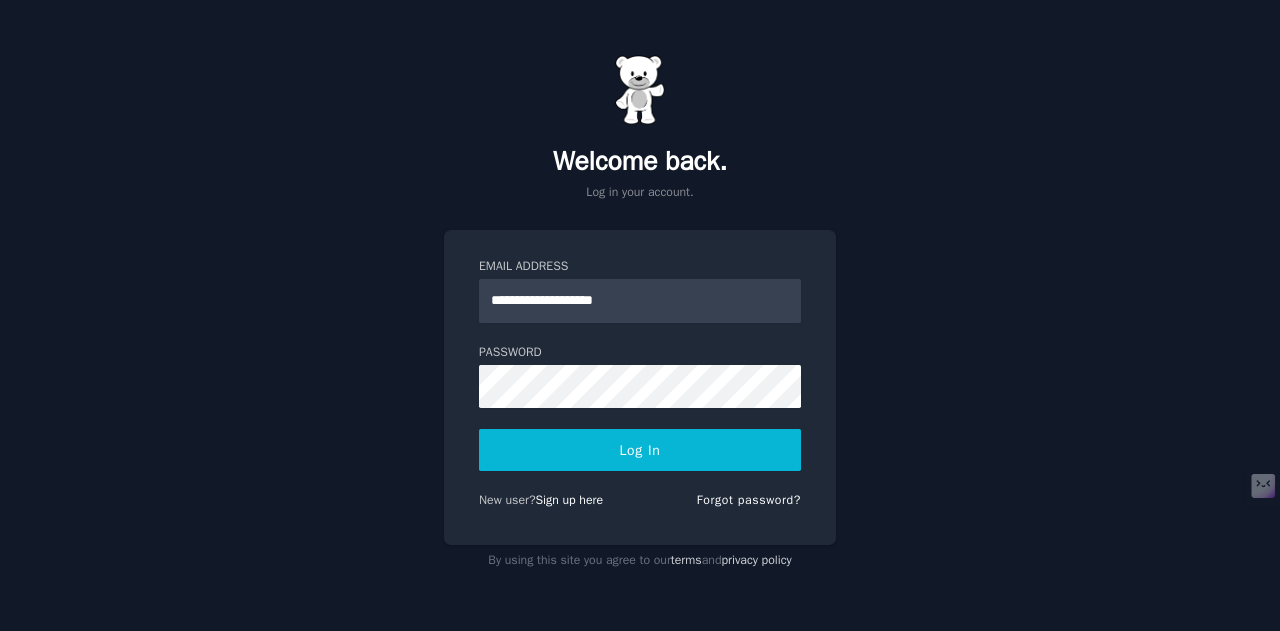 type on "**********" 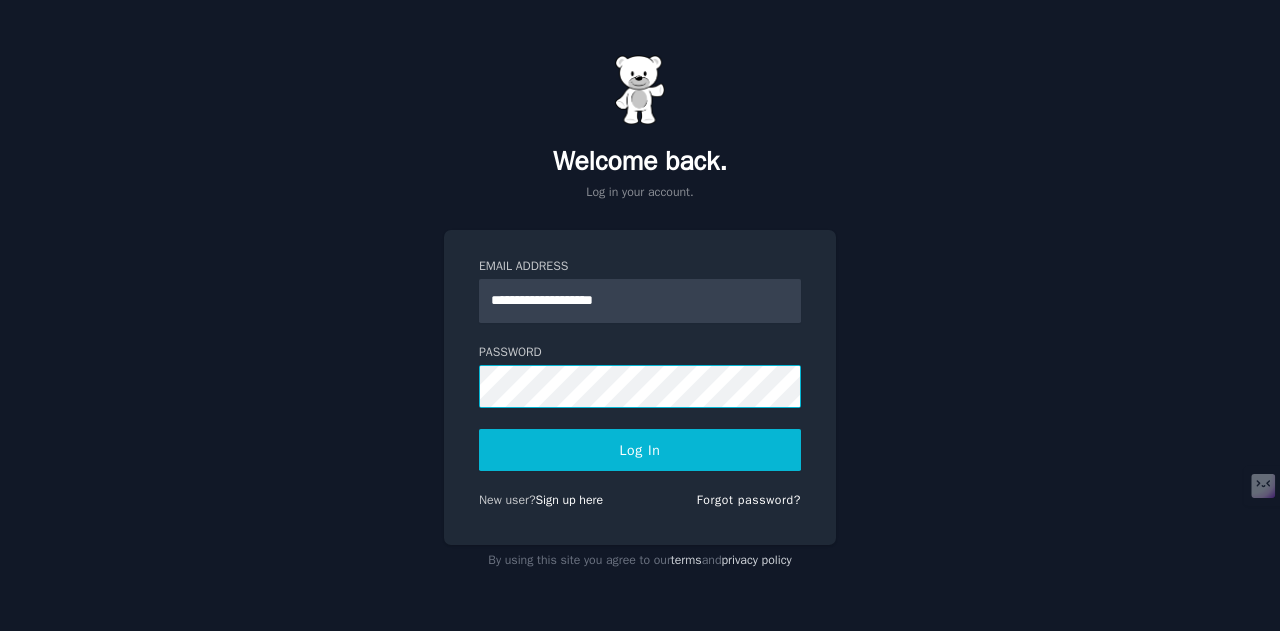 click on "Log In" at bounding box center [640, 450] 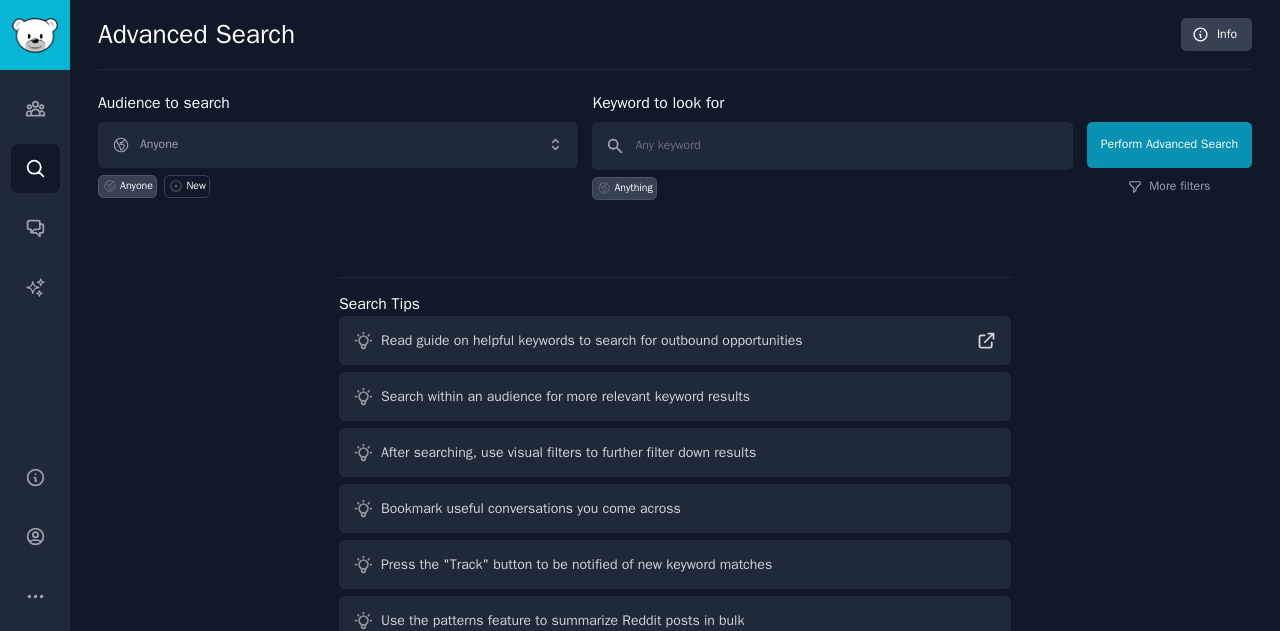 scroll, scrollTop: 0, scrollLeft: 0, axis: both 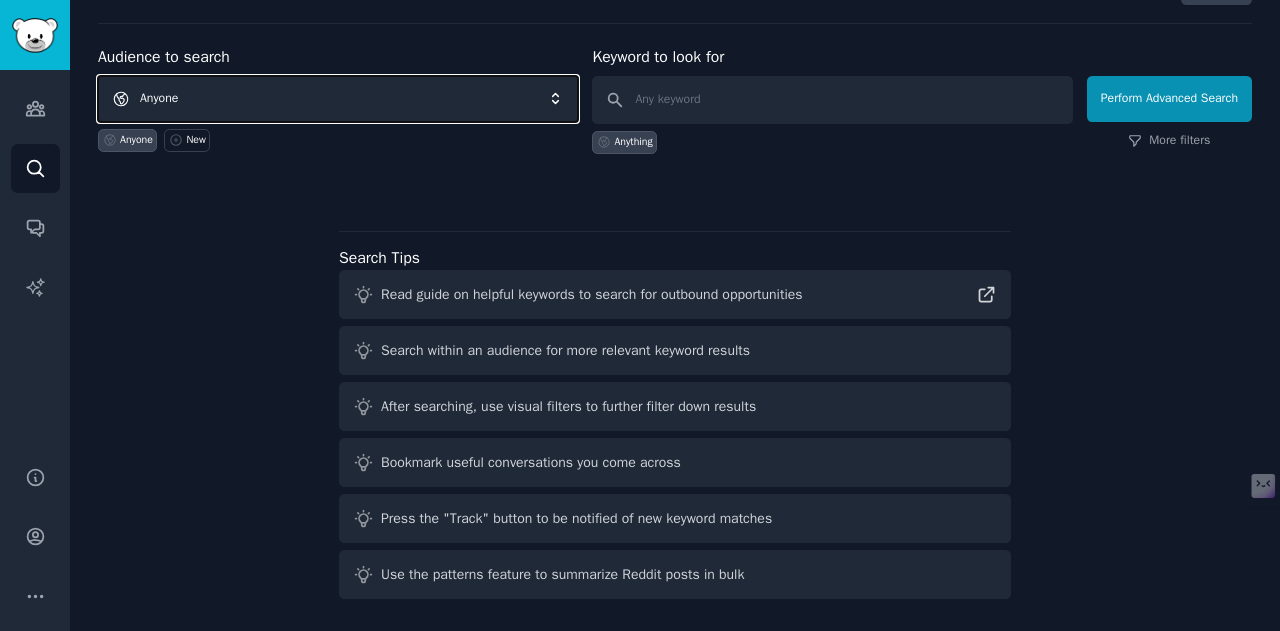 click on "Anyone" at bounding box center [338, 99] 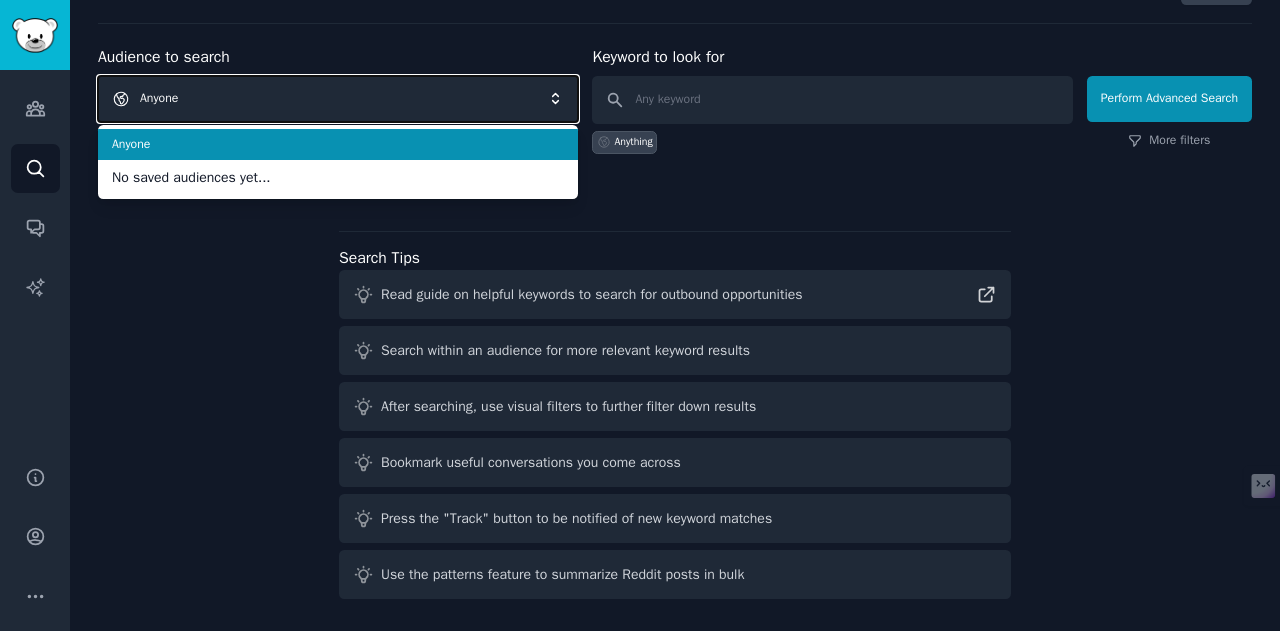 click on "Anyone" at bounding box center [338, 99] 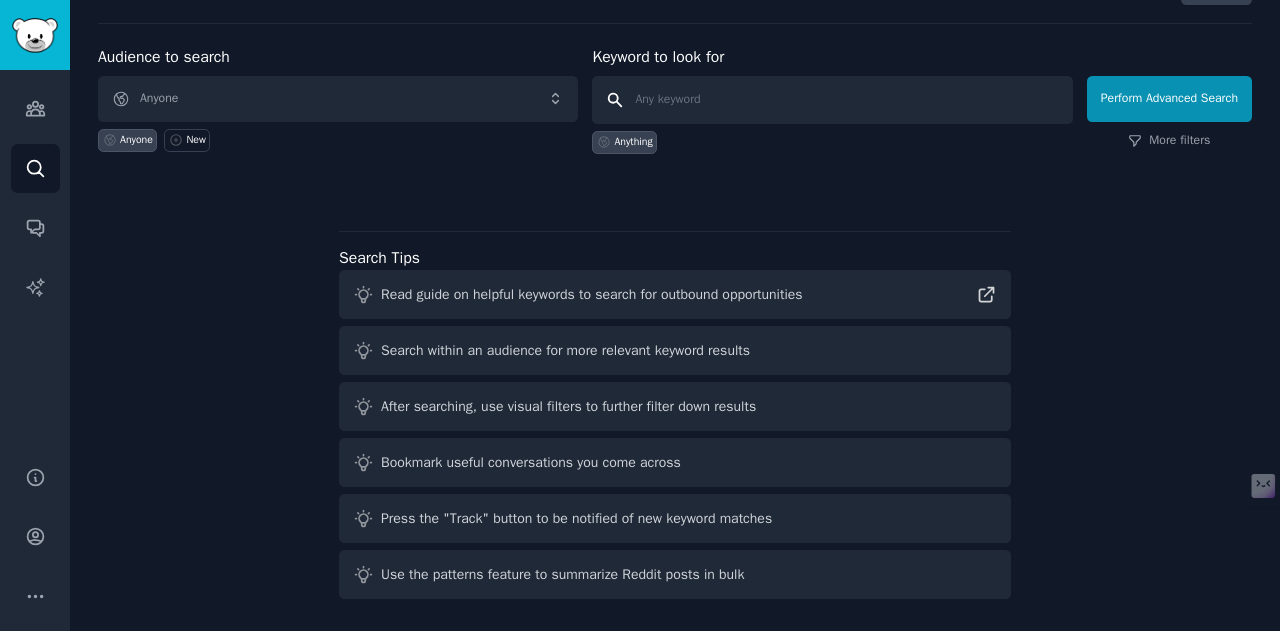 click at bounding box center [832, 100] 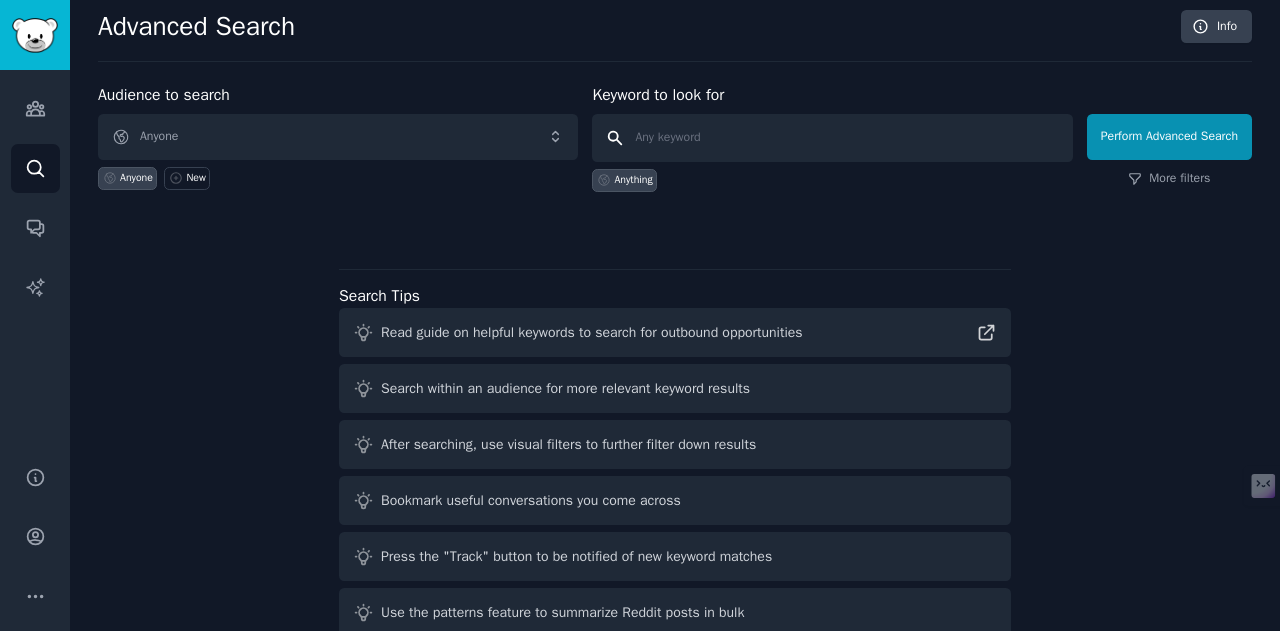 scroll, scrollTop: 0, scrollLeft: 0, axis: both 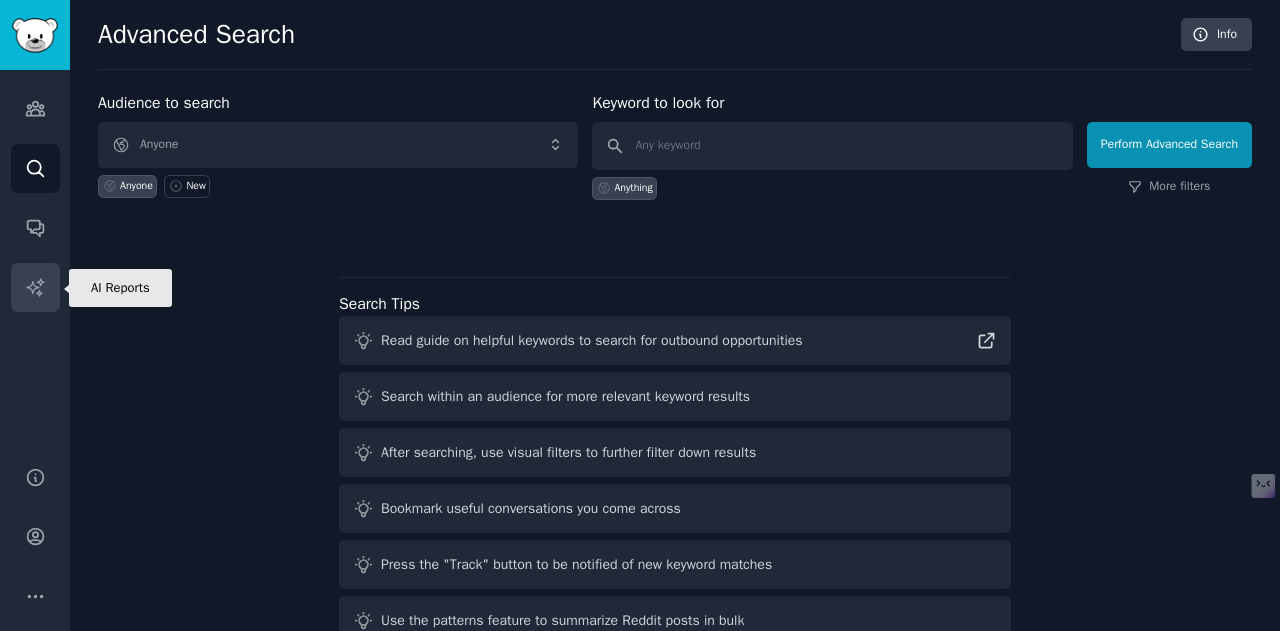 click on "AI Reports" at bounding box center (35, 287) 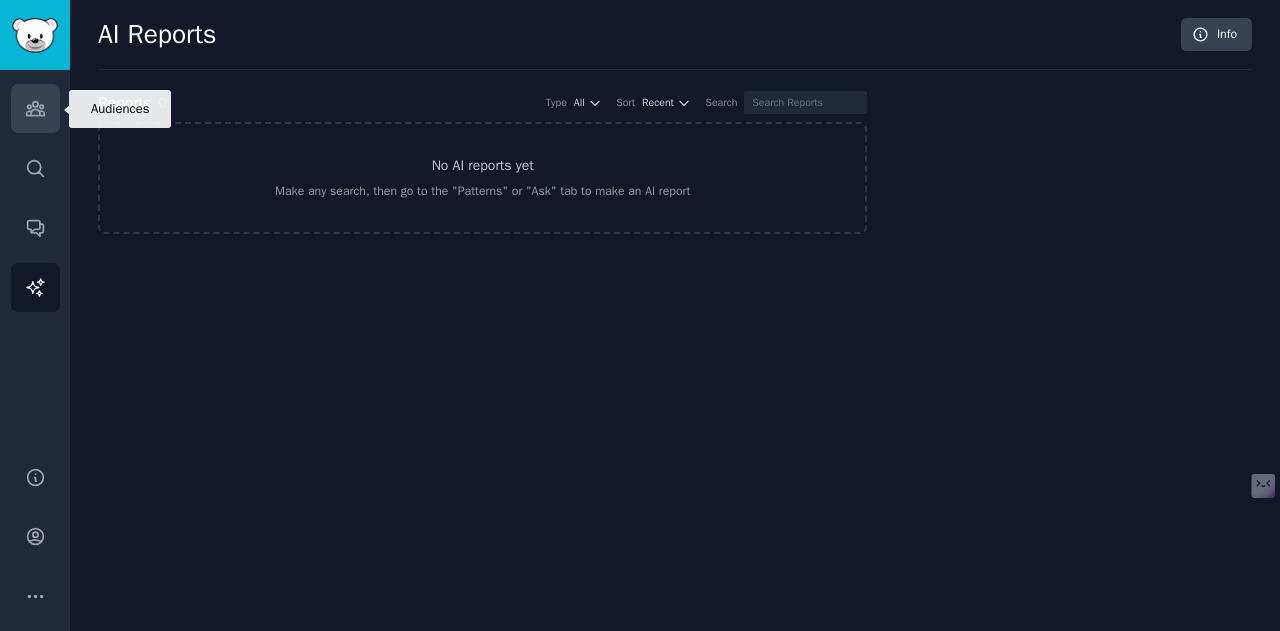 click 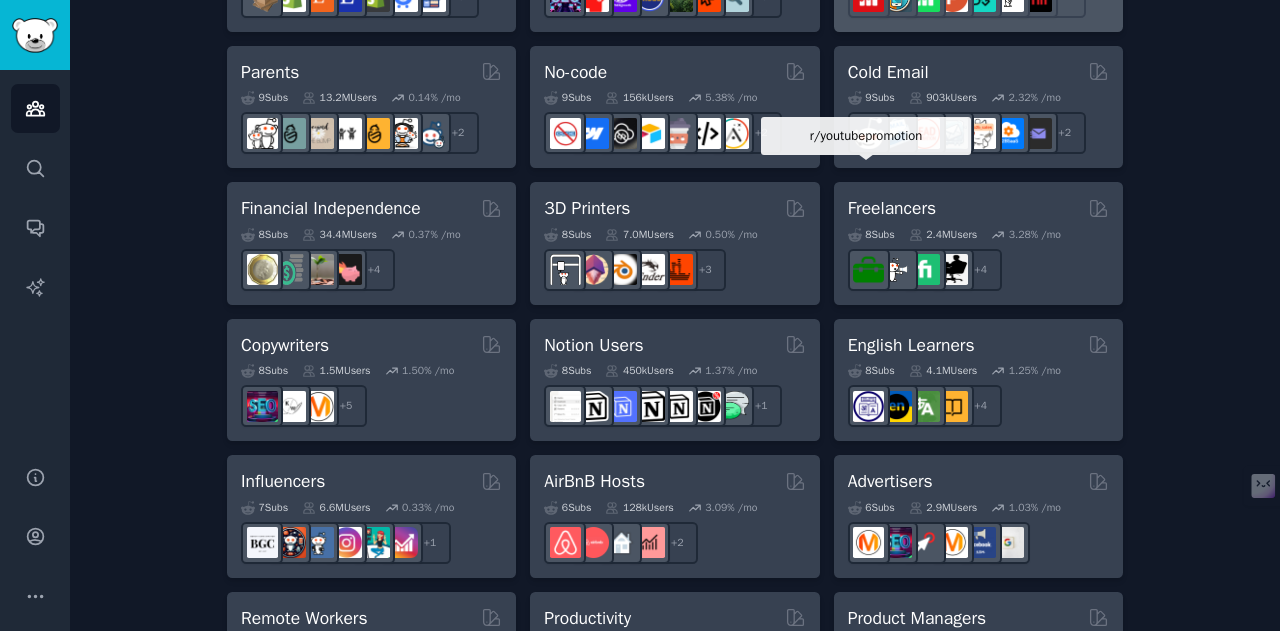 scroll, scrollTop: 1300, scrollLeft: 0, axis: vertical 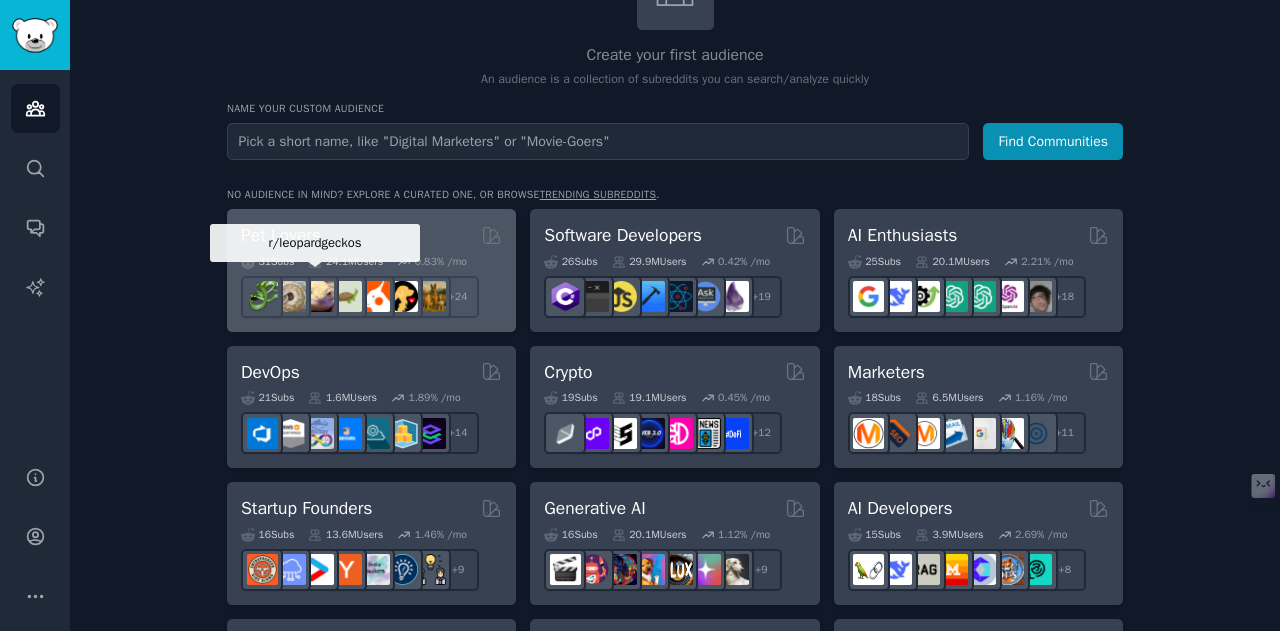 click at bounding box center [318, 297] 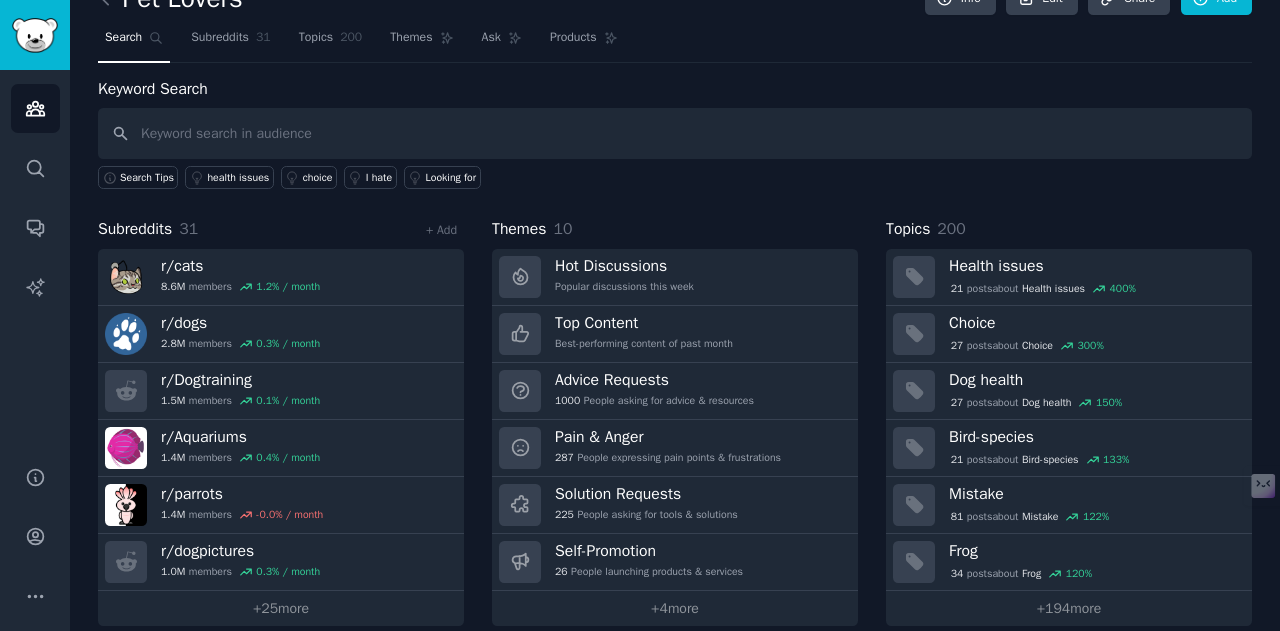 scroll, scrollTop: 54, scrollLeft: 0, axis: vertical 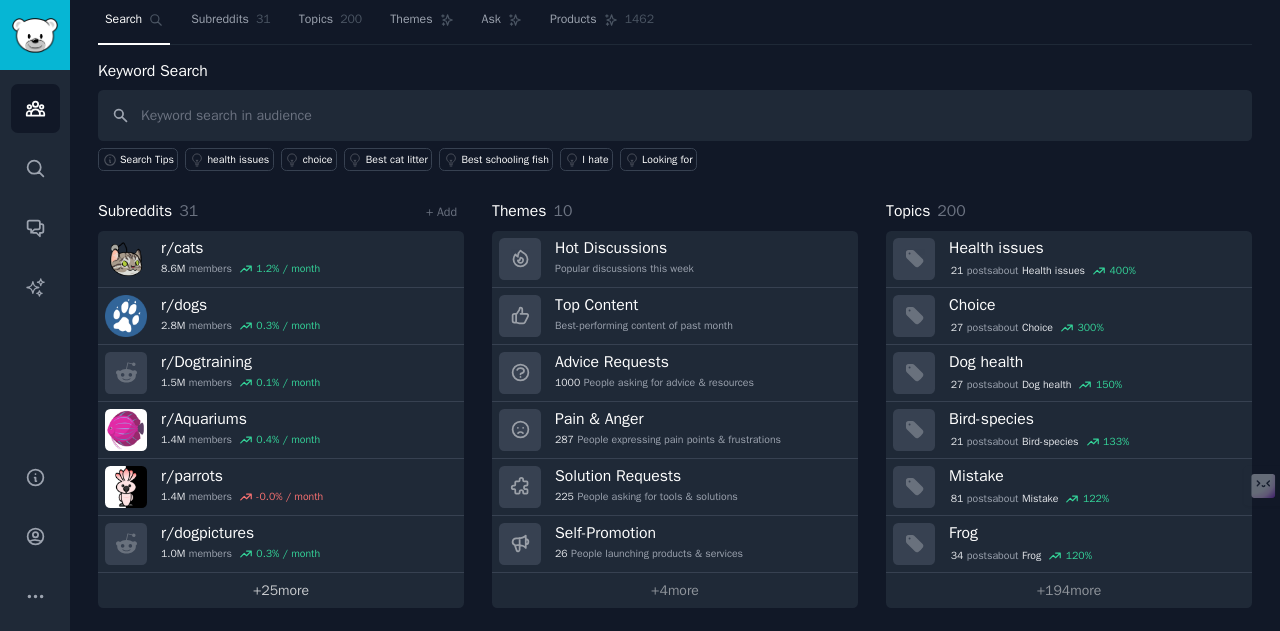 click on "+  25  more" at bounding box center [281, 590] 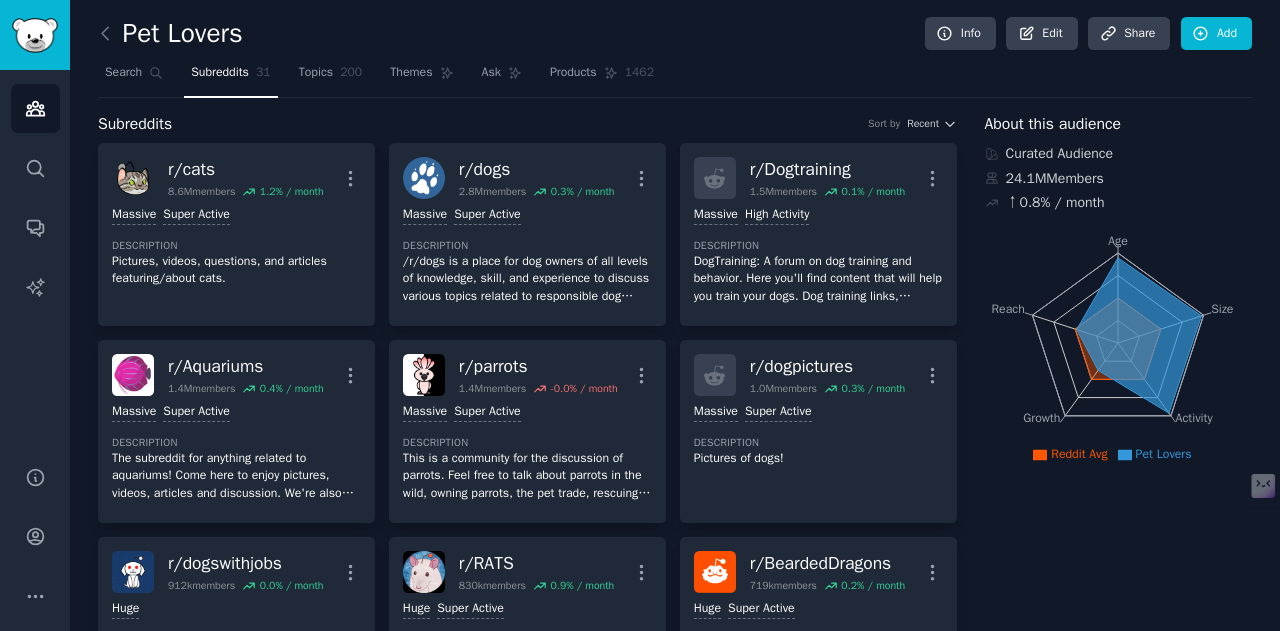 scroll, scrollTop: 0, scrollLeft: 0, axis: both 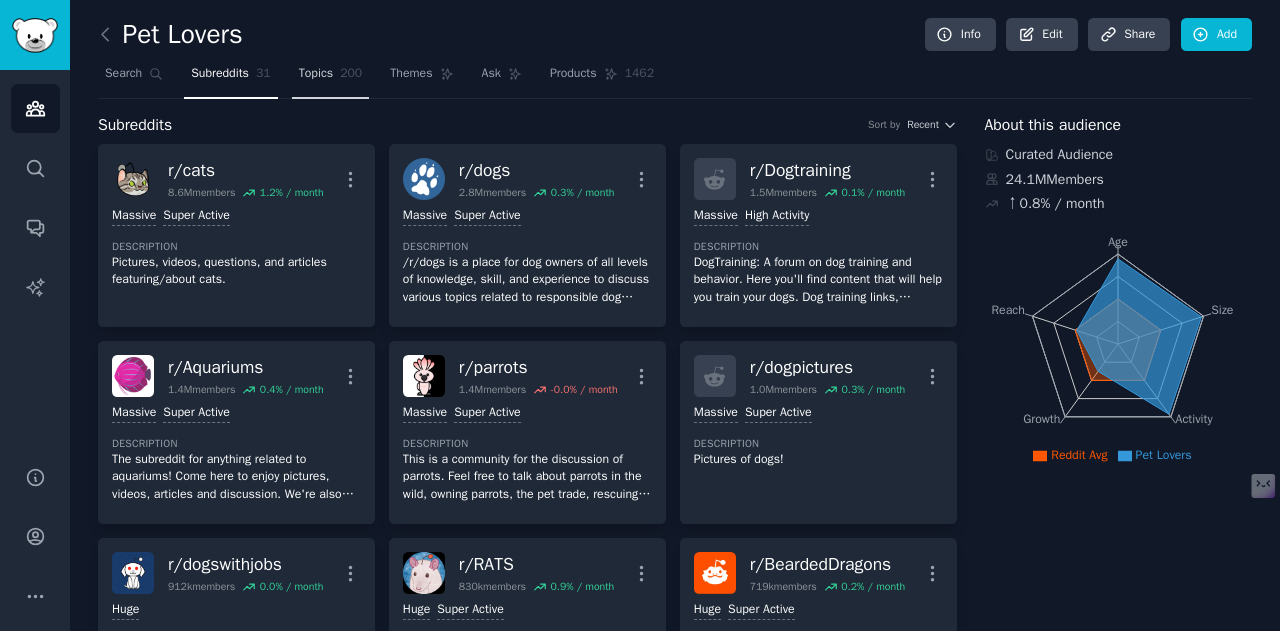 click on "Topics" at bounding box center [316, 74] 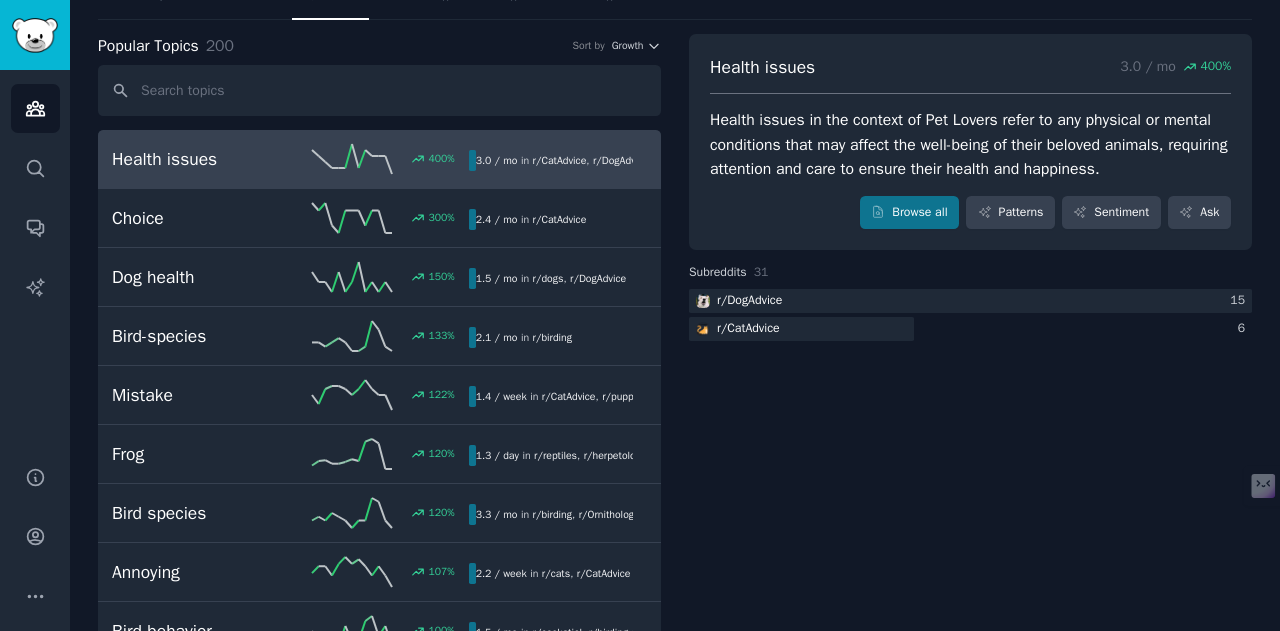 scroll, scrollTop: 0, scrollLeft: 0, axis: both 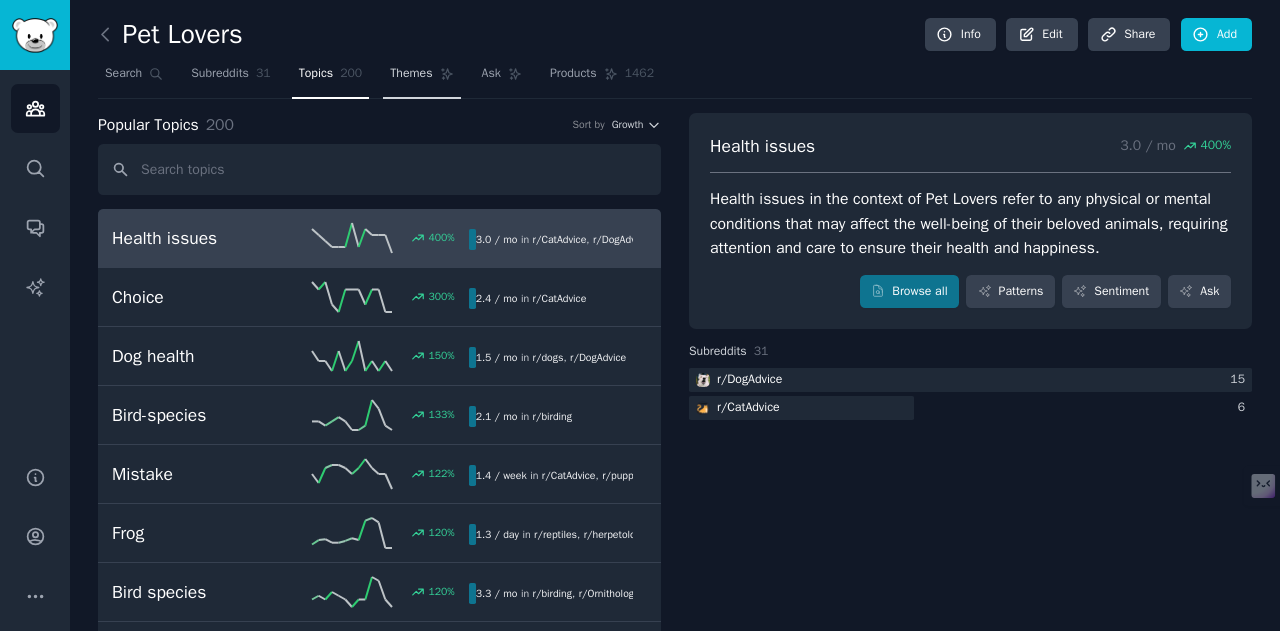 click on "Themes" at bounding box center [411, 74] 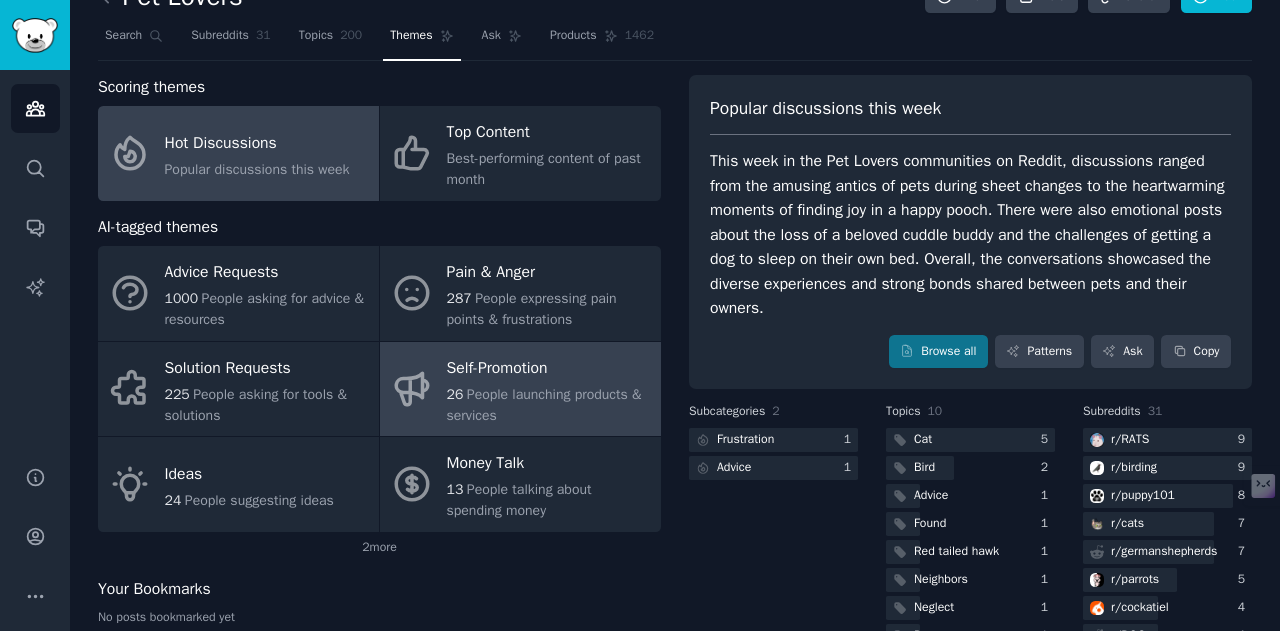 scroll, scrollTop: 0, scrollLeft: 0, axis: both 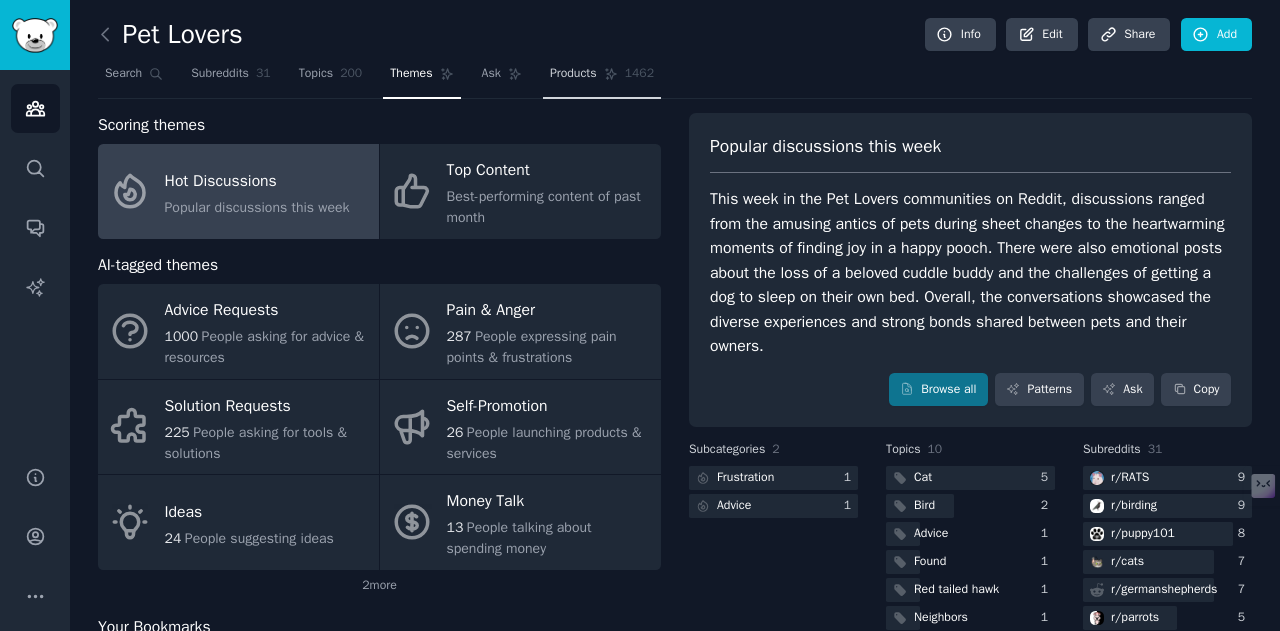 click on "Products" at bounding box center (573, 74) 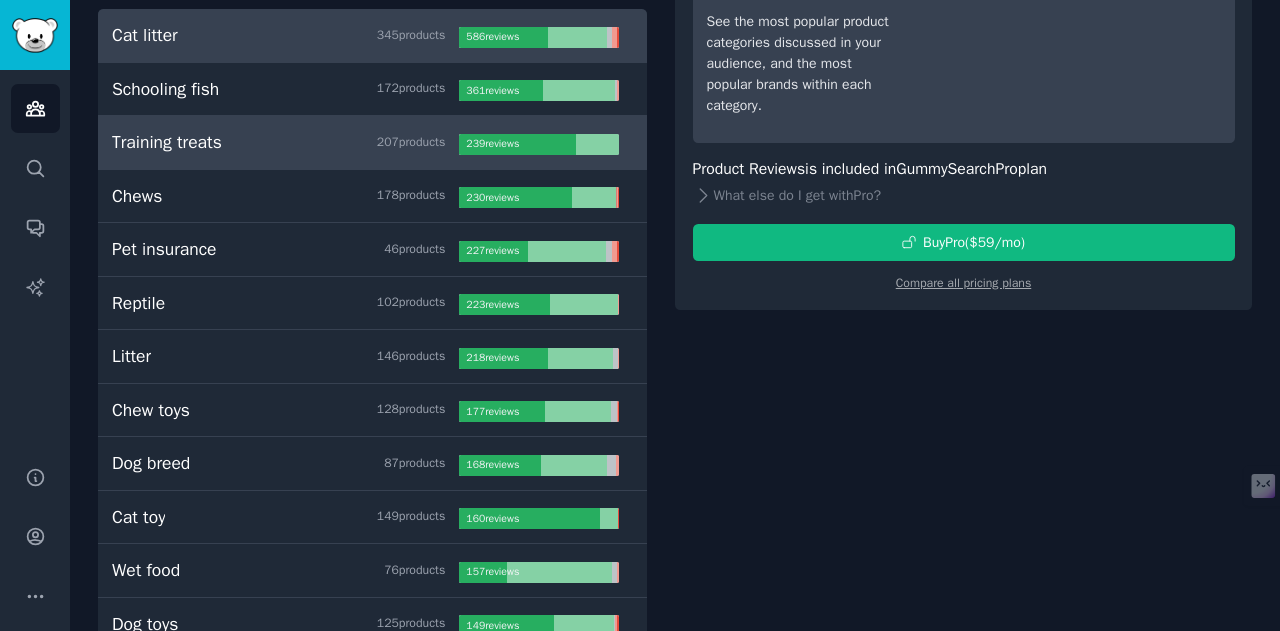 scroll, scrollTop: 0, scrollLeft: 0, axis: both 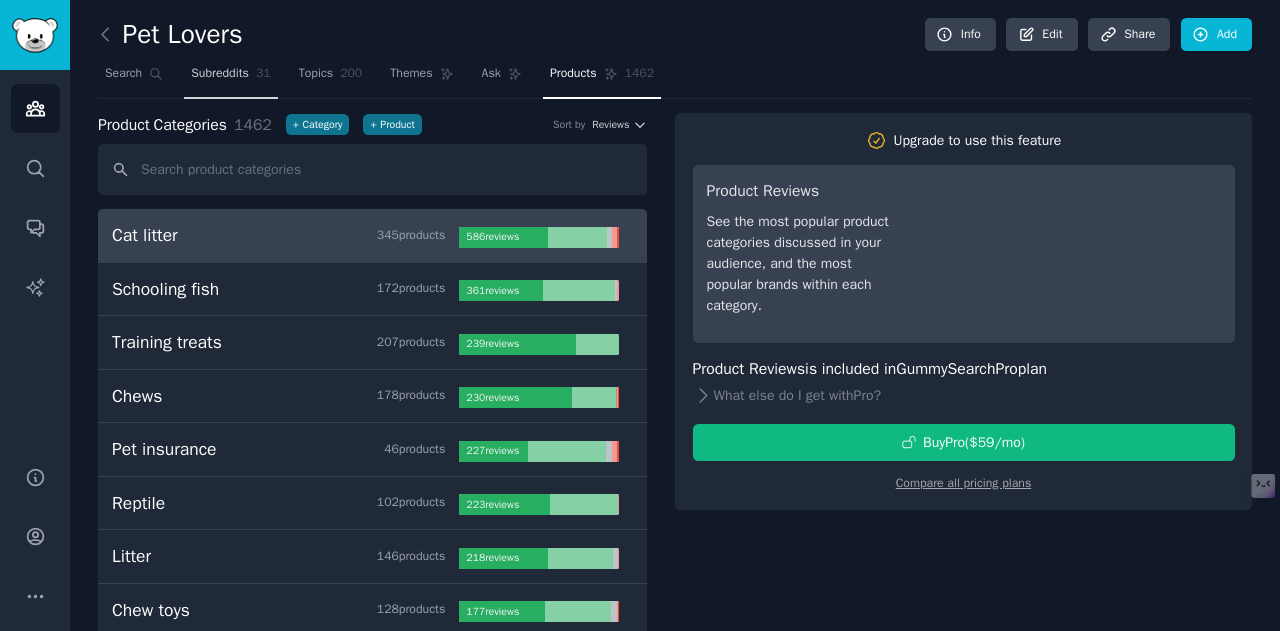 click on "Subreddits" at bounding box center (220, 74) 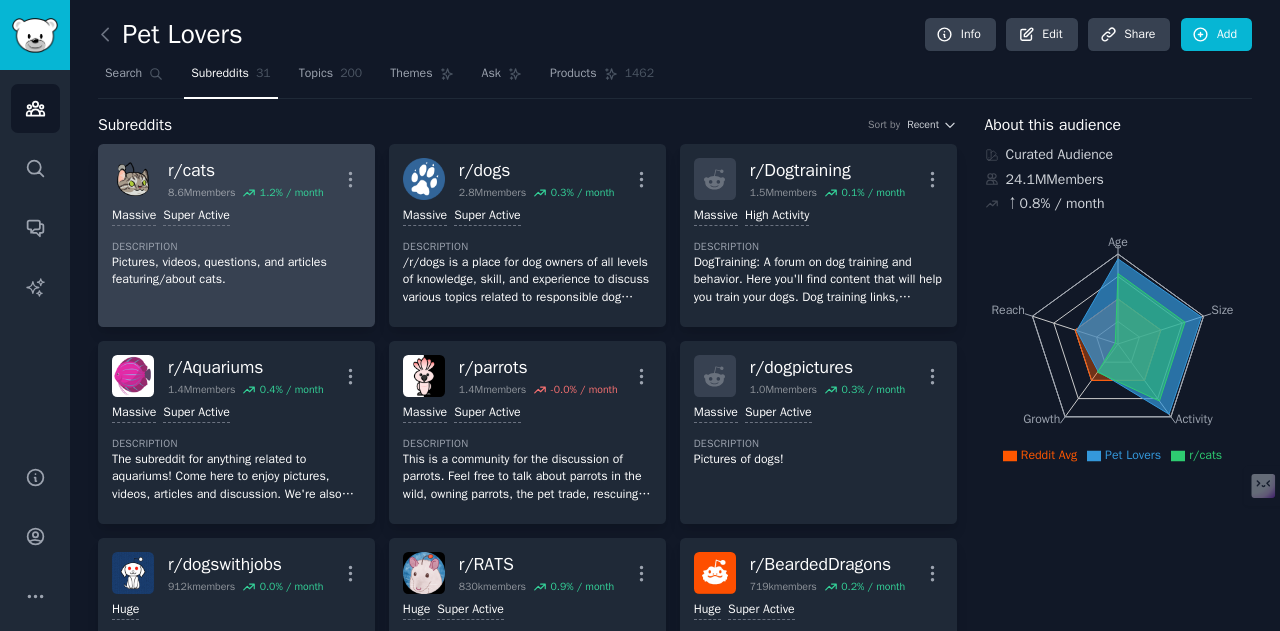 click on "Pictures, videos, questions, and articles featuring/about cats." at bounding box center (236, 271) 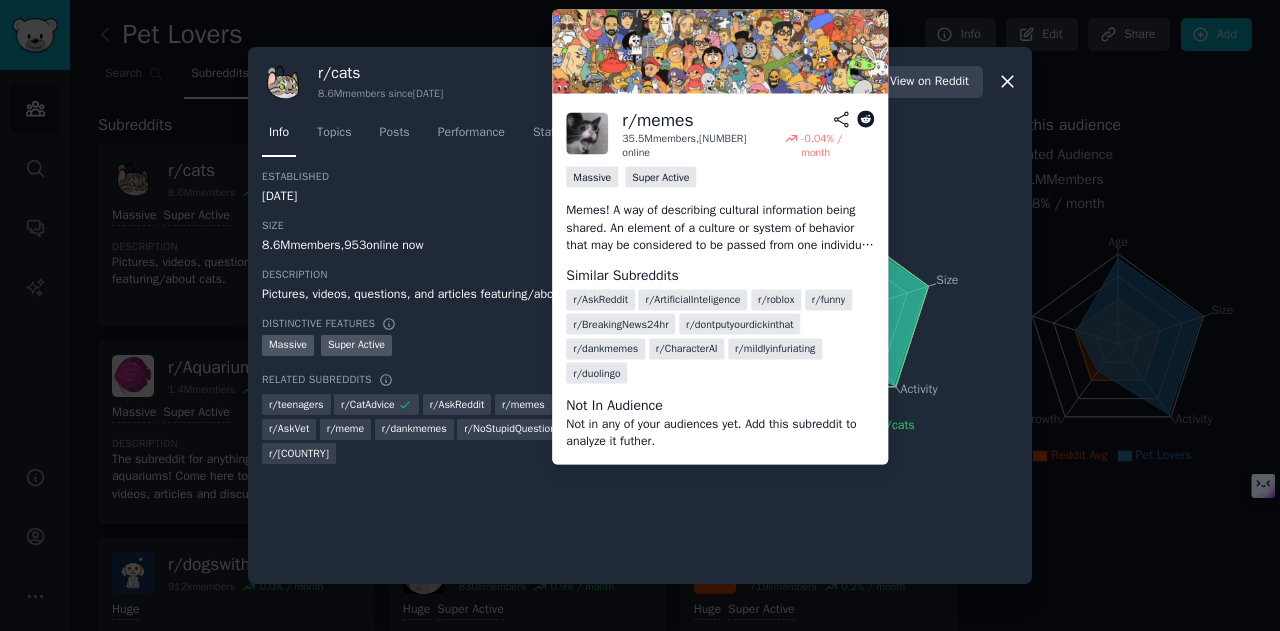 click on "r/ memes" at bounding box center [523, 405] 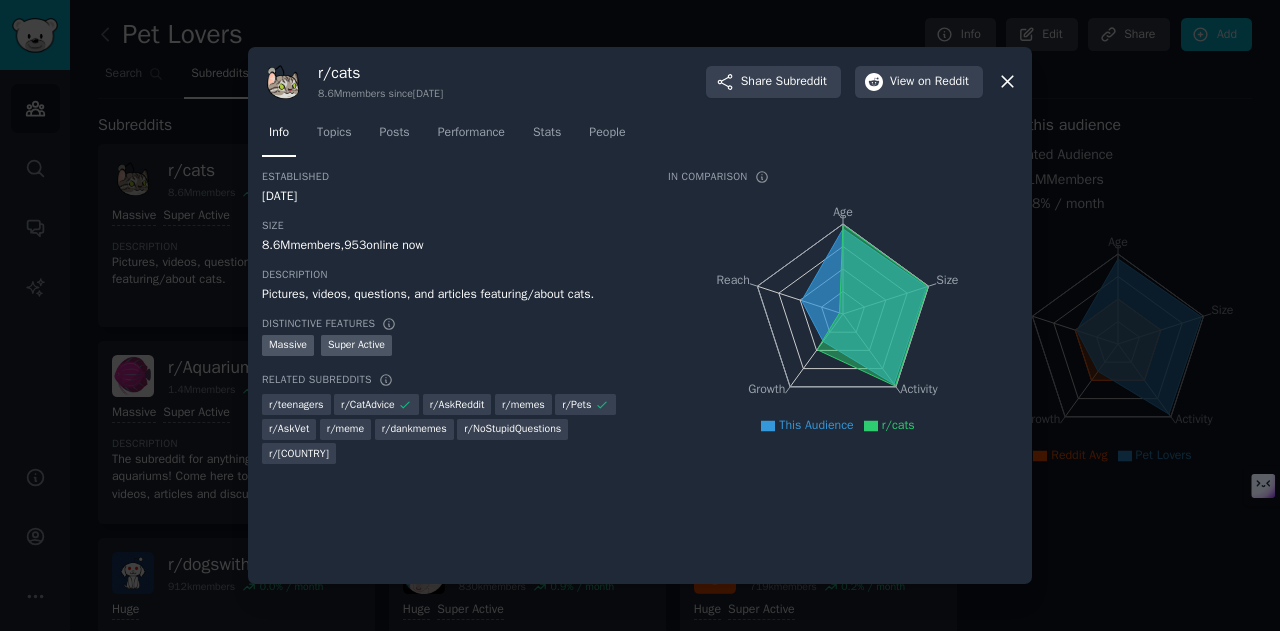 click on "Established 04/14/2008 Size 8.6M  members,  953  online now Description Pictures, videos, questions, and articles featuring/about cats. Distinctive Features >= 95th percentile for submissions / day Massive Super Active Related Subreddits r/ teenagers r/ CatAdvice r/ AskReddit r/ memes r/ Pets r/ AskVet r/ meme r/ dankmemes r/ NoStupidQuestions r/ Kenya In Comparison Age Size Activity Growth Reach This Audience r/cats" 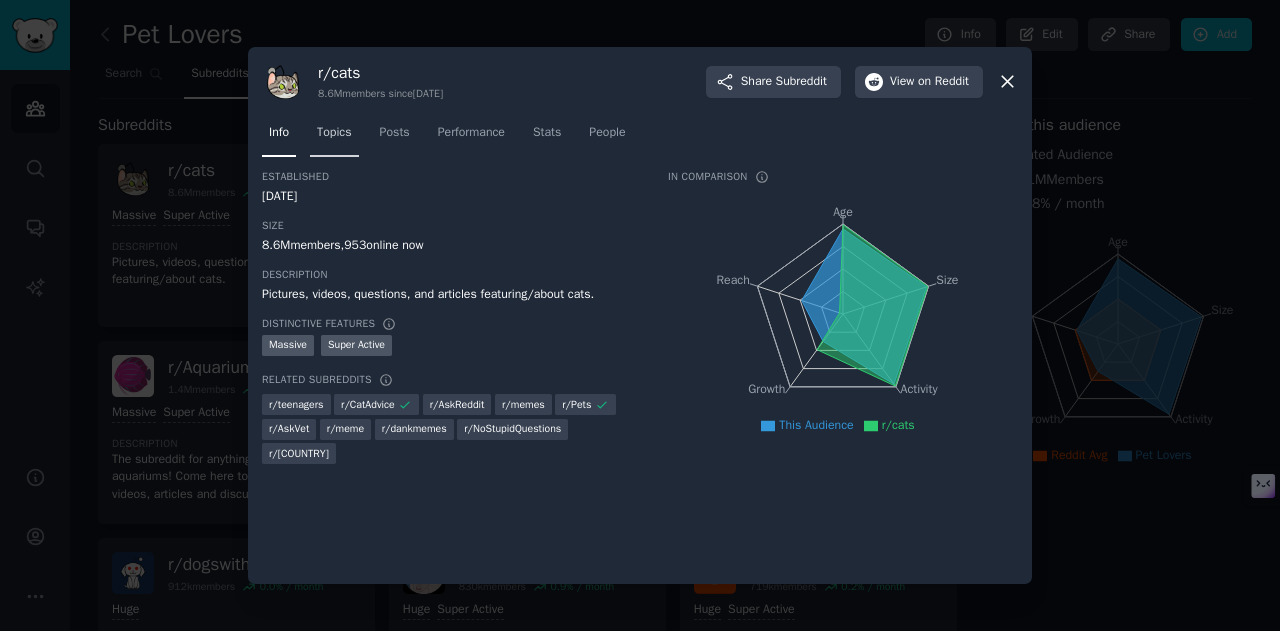 click on "Topics" at bounding box center (334, 133) 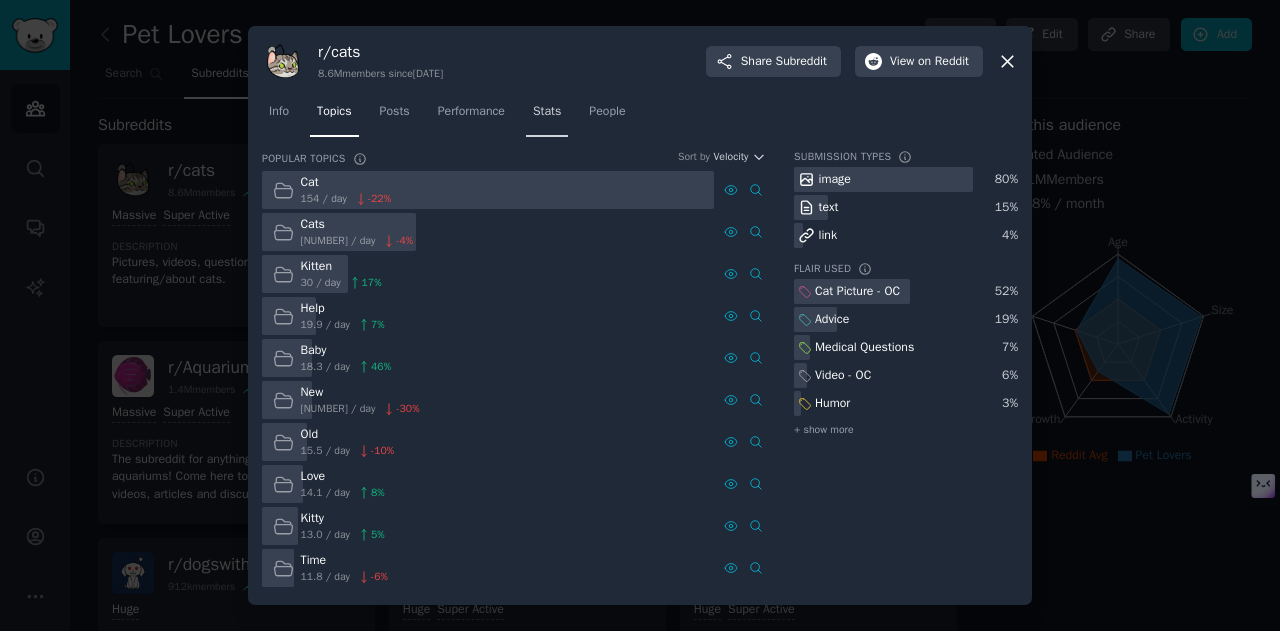 click on "Stats" at bounding box center (547, 112) 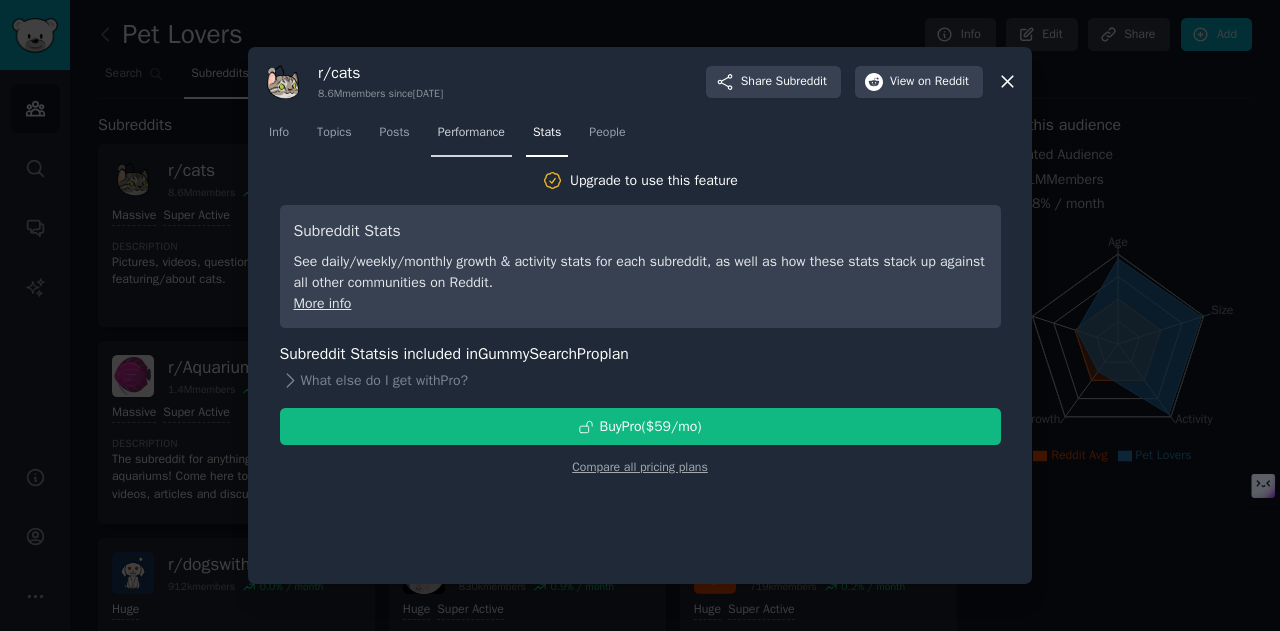 click on "Performance" at bounding box center (471, 133) 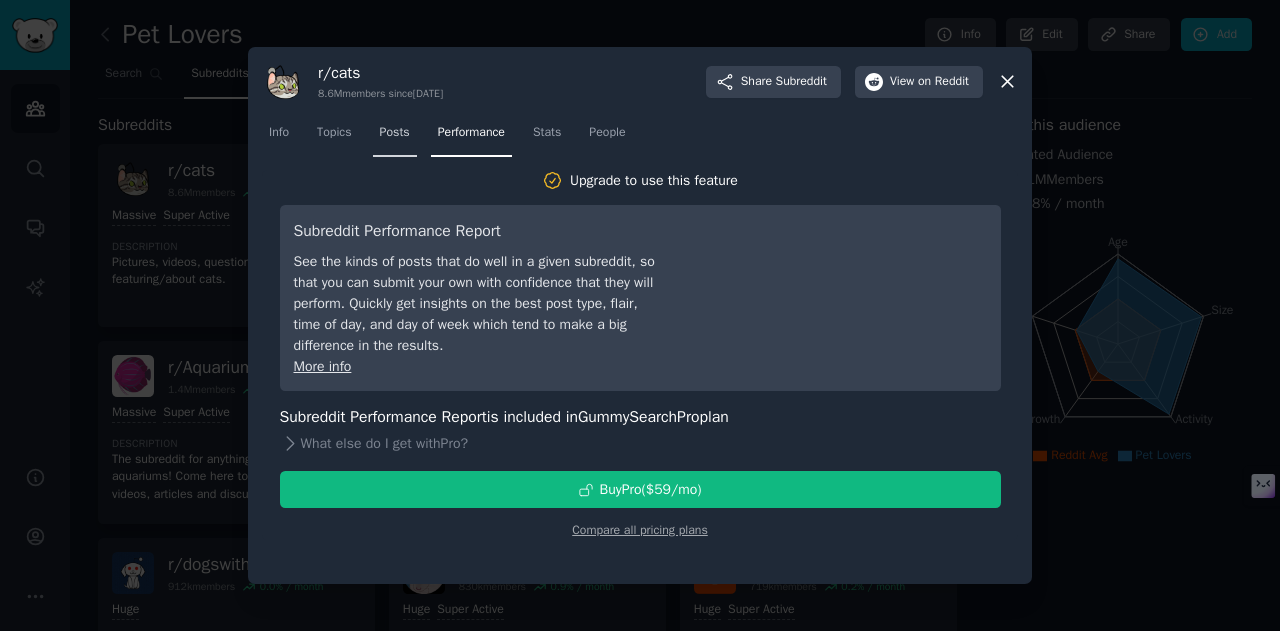 click on "Posts" at bounding box center (395, 133) 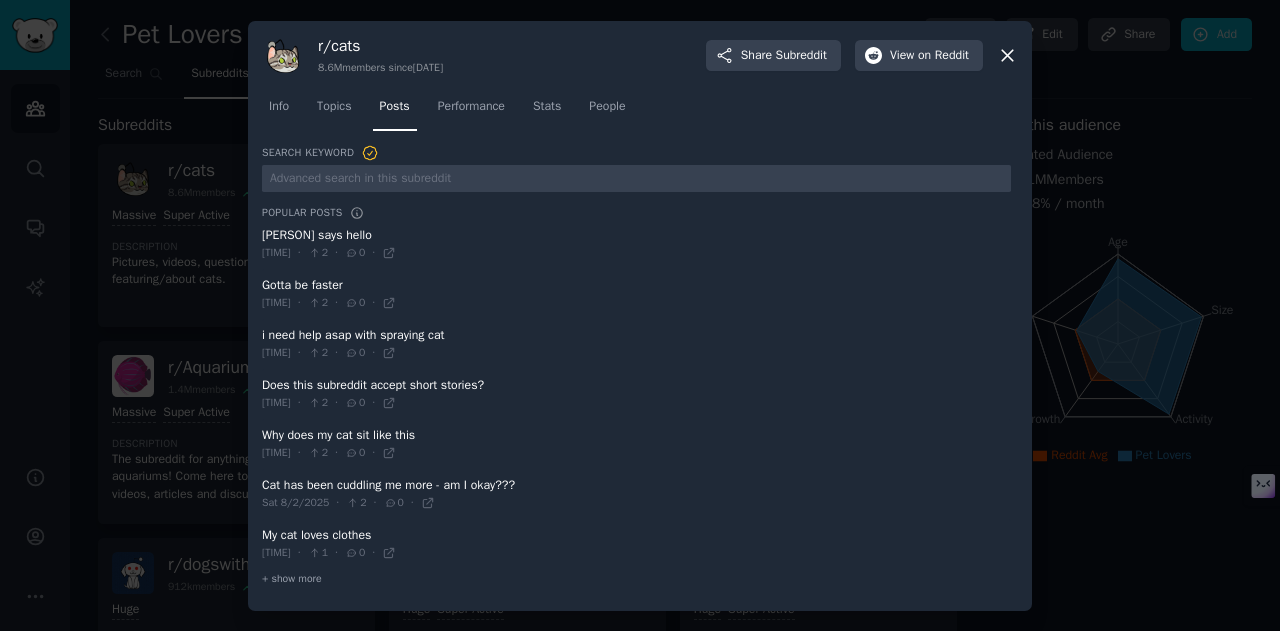 click on "Topics" at bounding box center [334, 107] 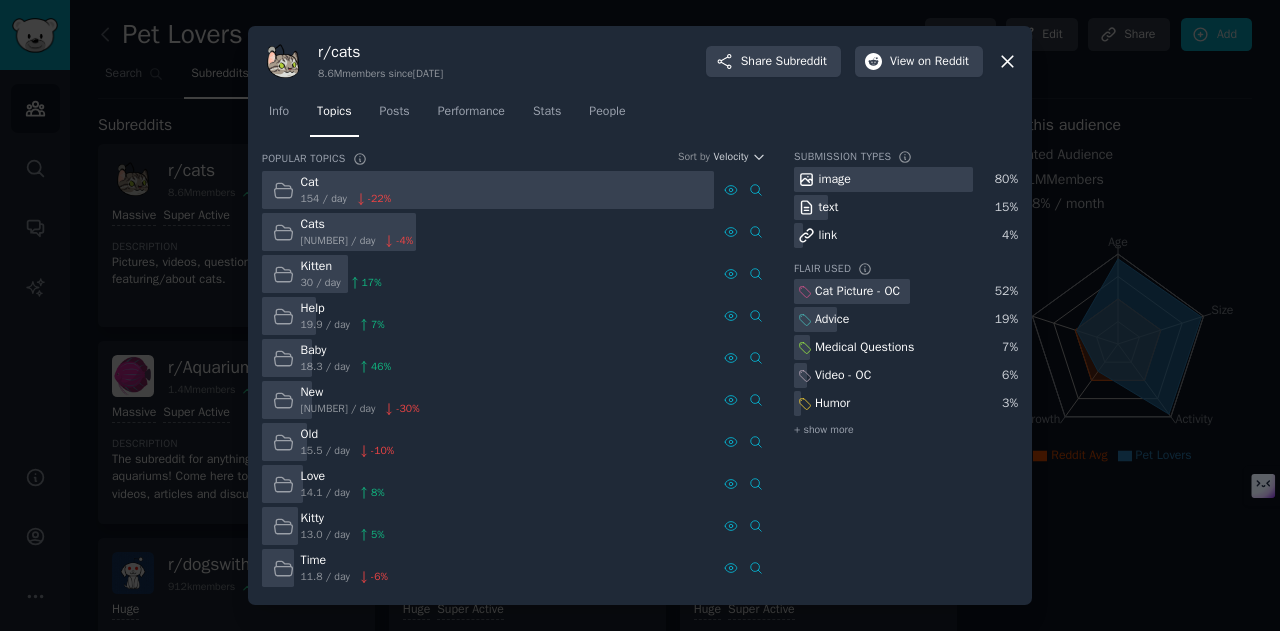 click at bounding box center (640, 315) 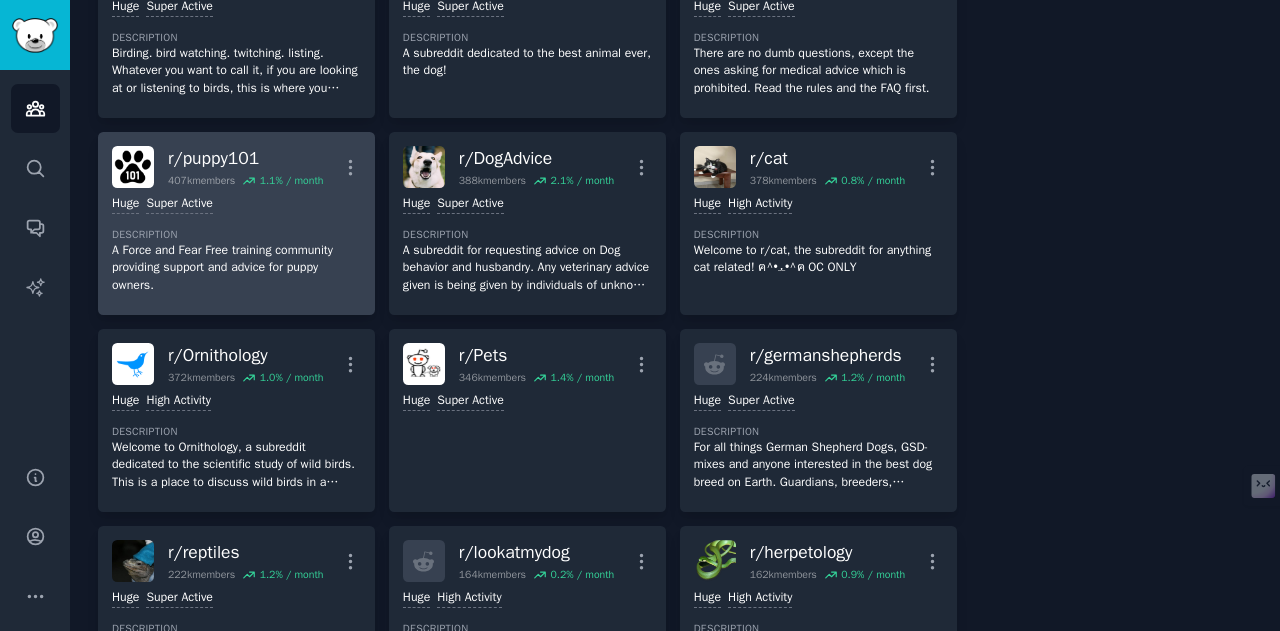 scroll, scrollTop: 900, scrollLeft: 0, axis: vertical 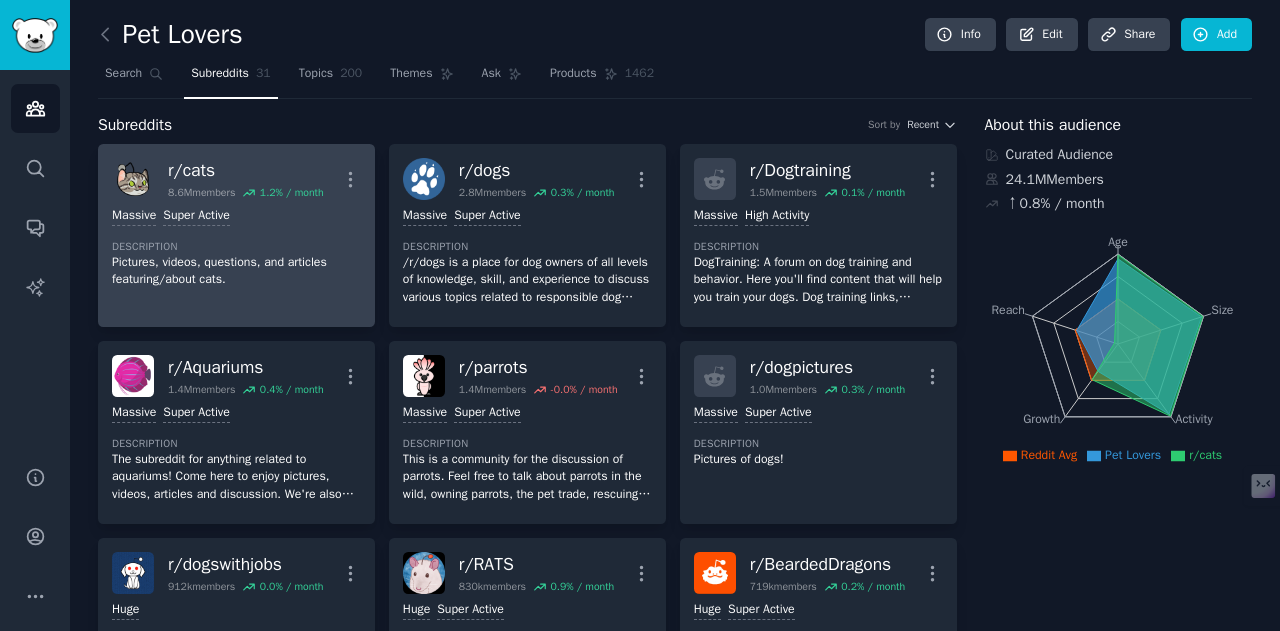 click on "r/ cats" at bounding box center [246, 170] 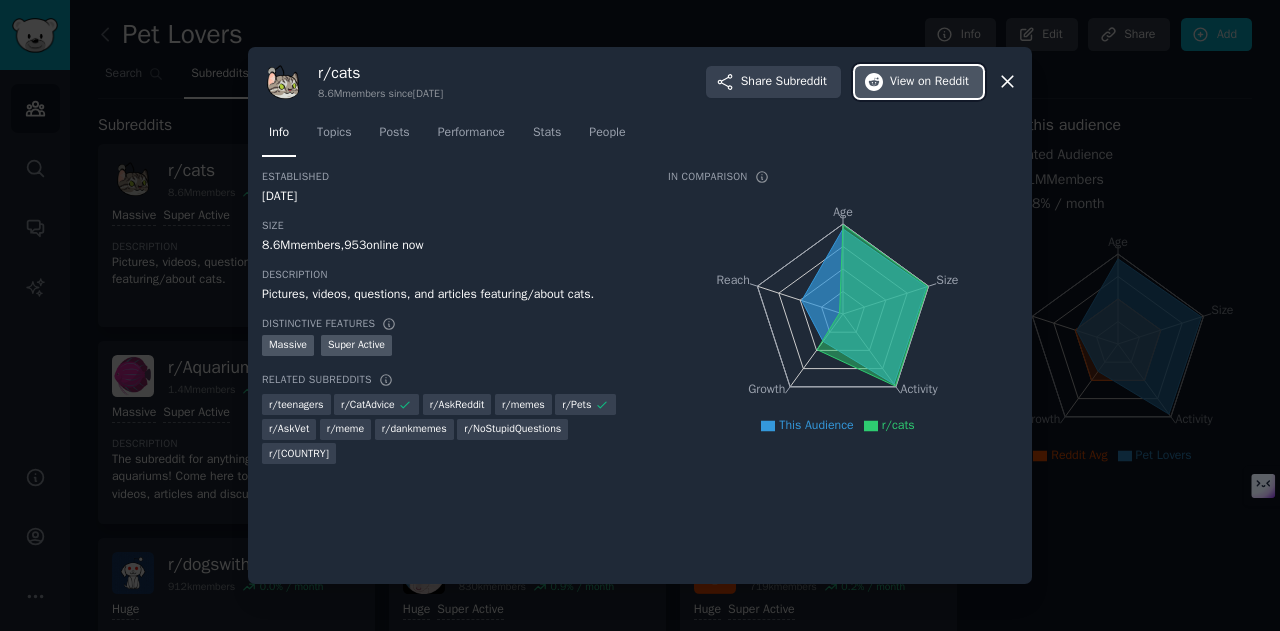 click on "on Reddit" at bounding box center [943, 82] 